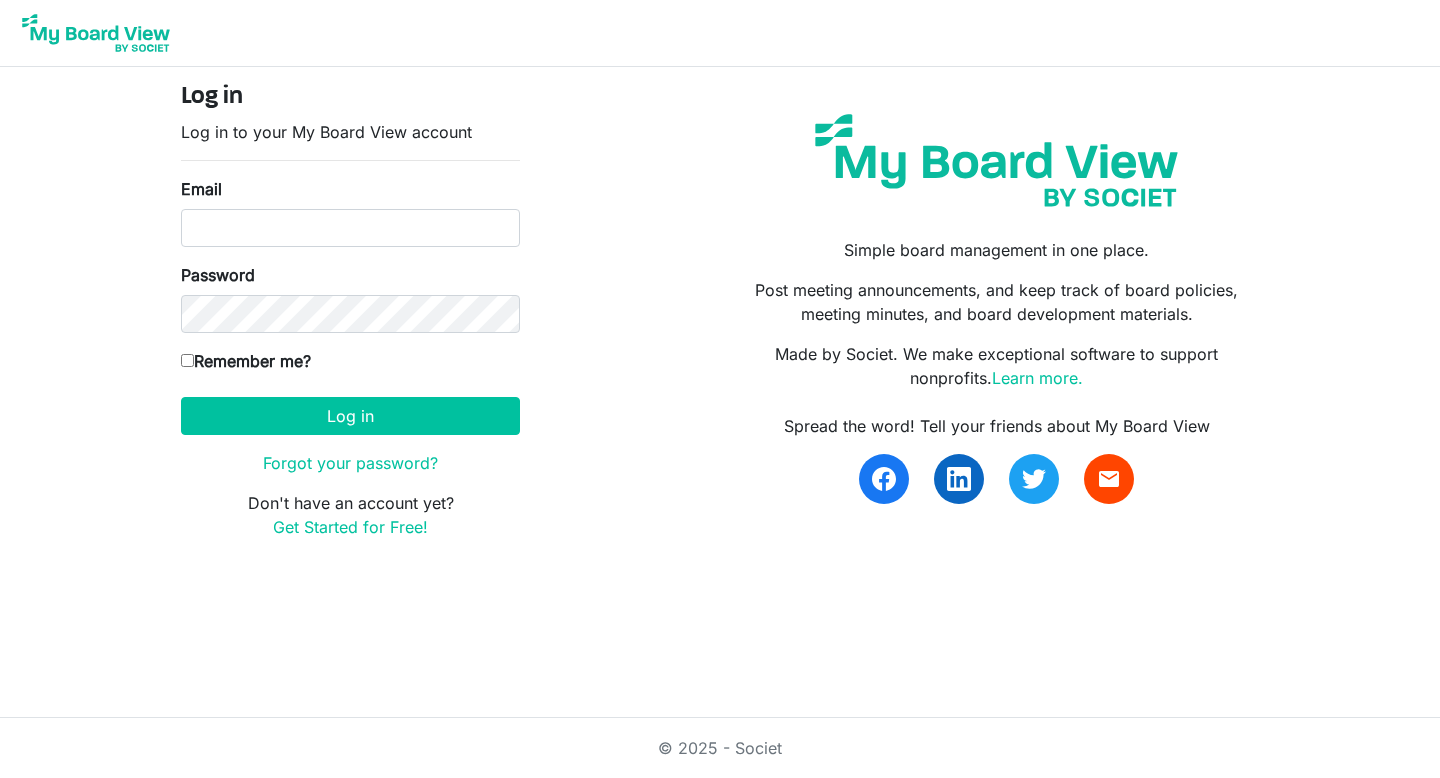 scroll, scrollTop: 0, scrollLeft: 0, axis: both 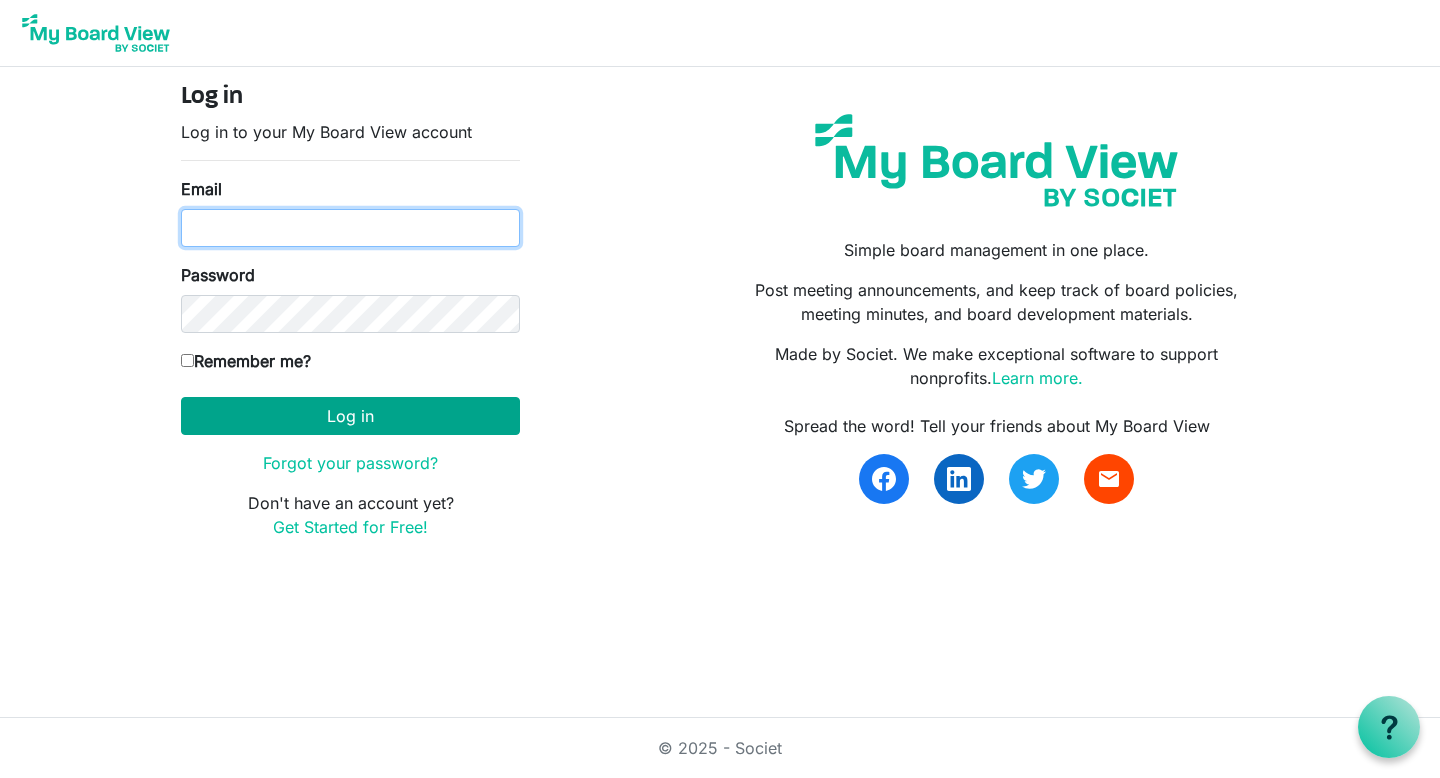 type on "[EMAIL]" 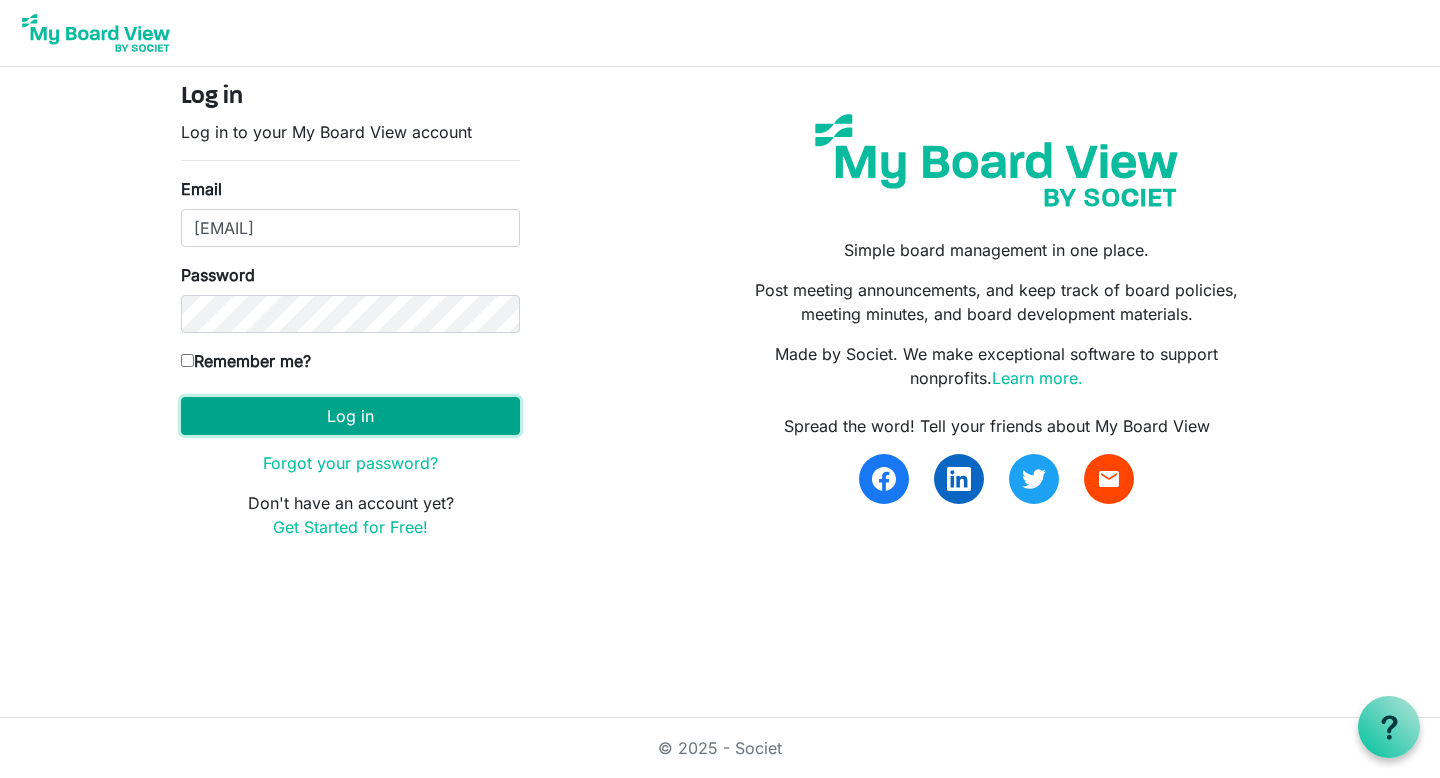 click on "Log in" at bounding box center (350, 416) 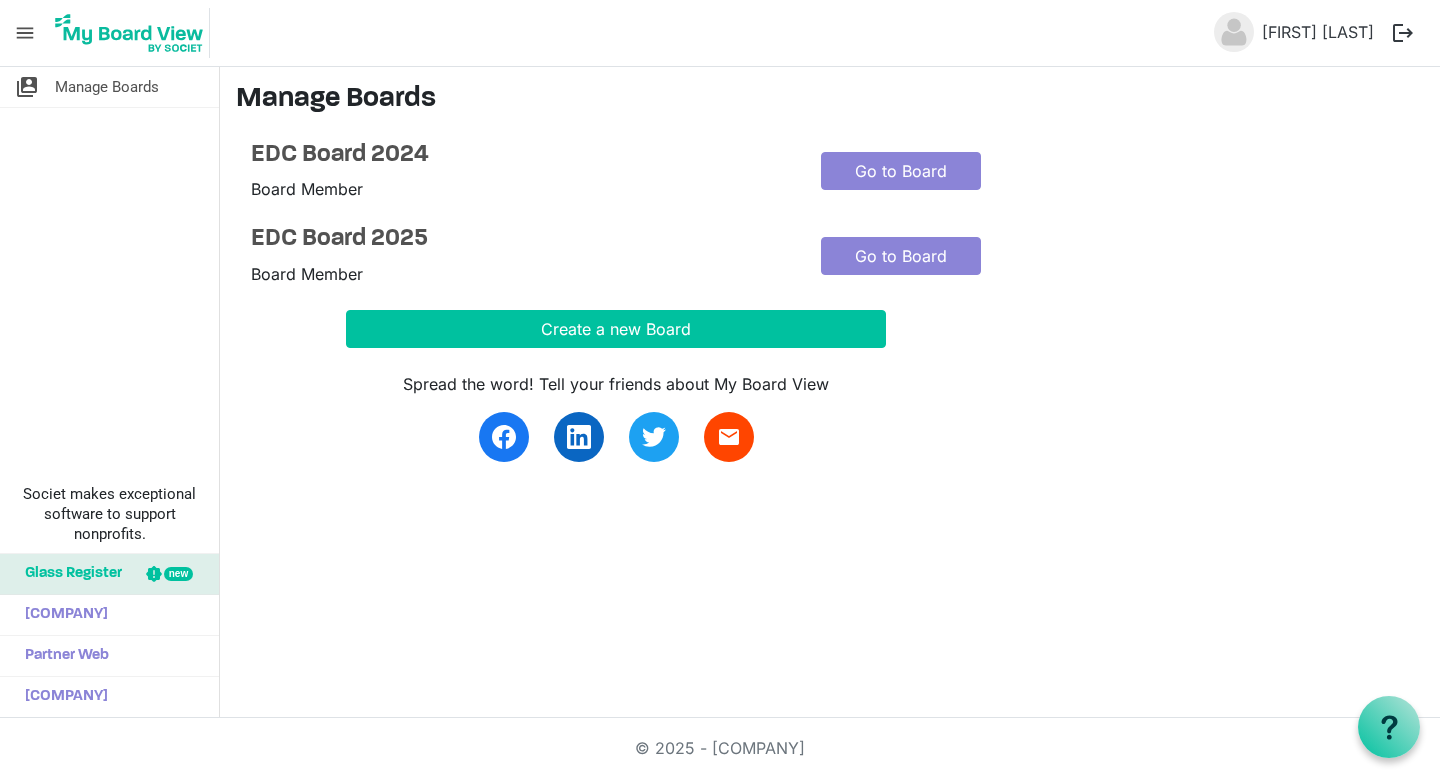 scroll, scrollTop: 0, scrollLeft: 0, axis: both 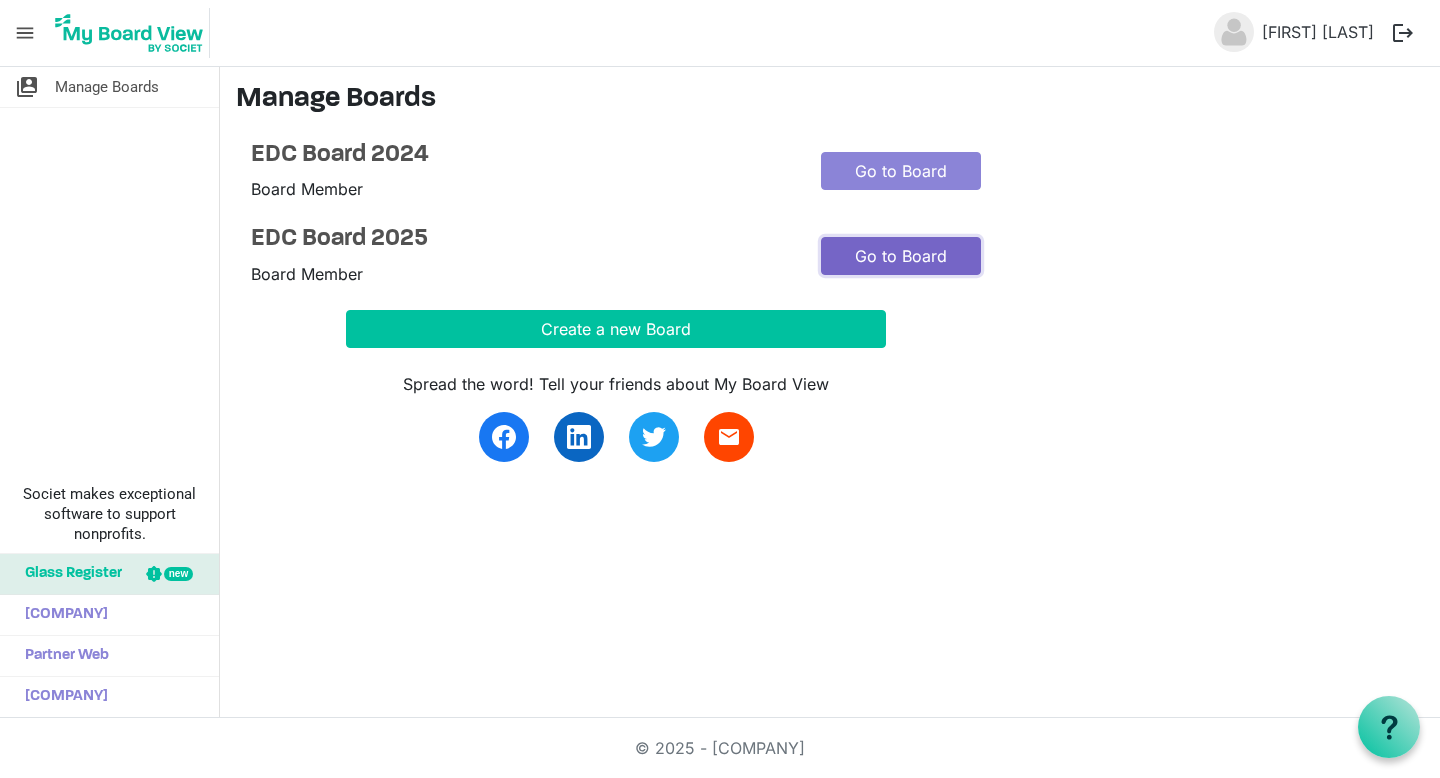 click on "Go to Board" at bounding box center (901, 256) 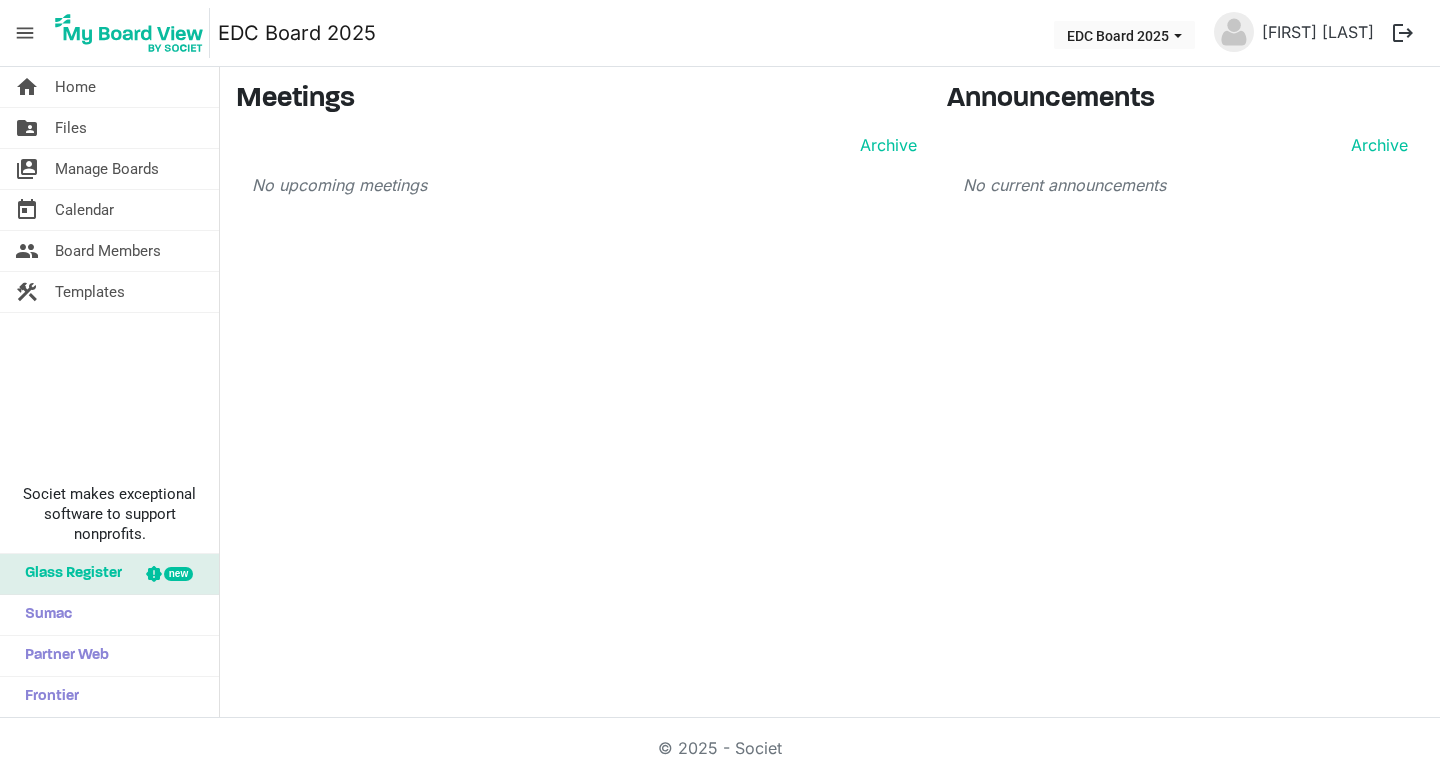 scroll, scrollTop: 0, scrollLeft: 0, axis: both 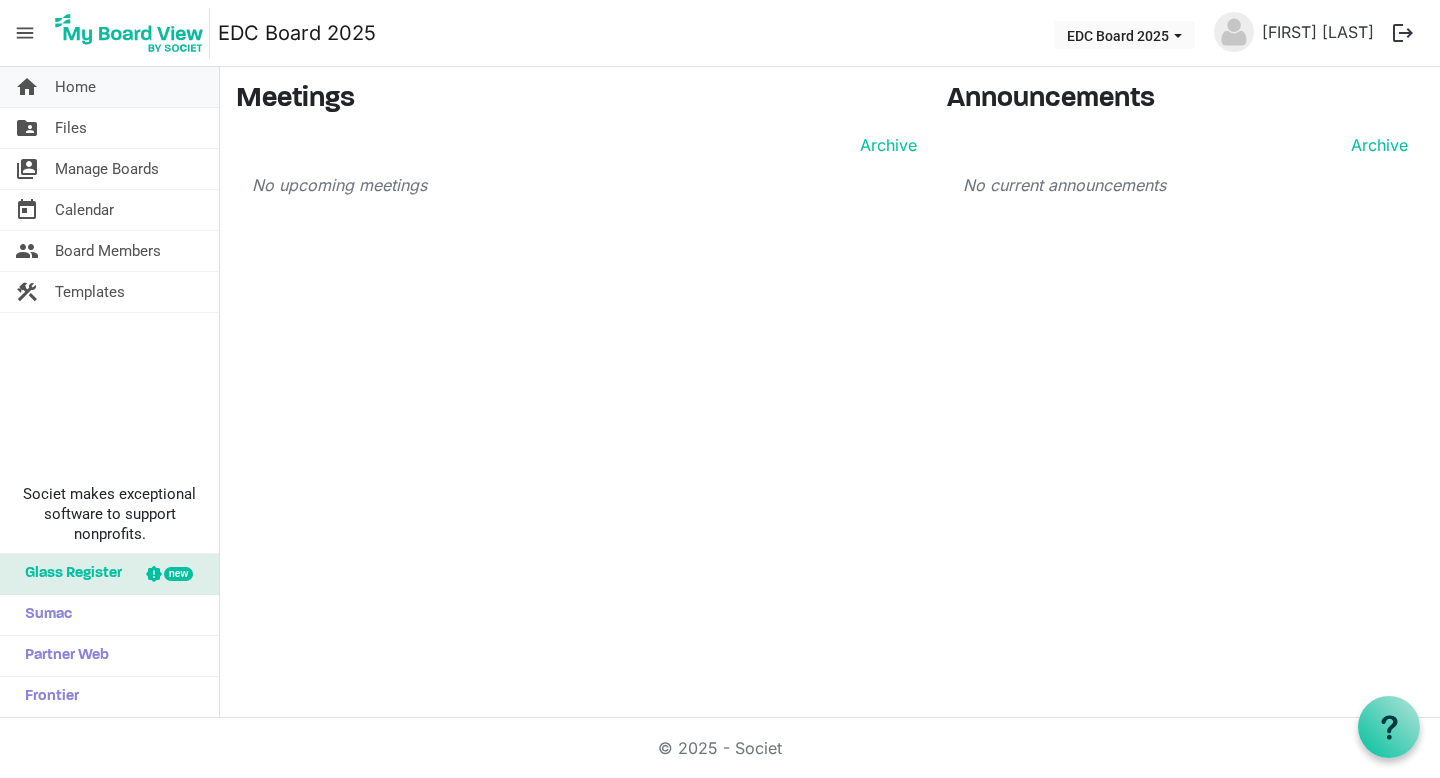 click on "home
Home" at bounding box center [109, 87] 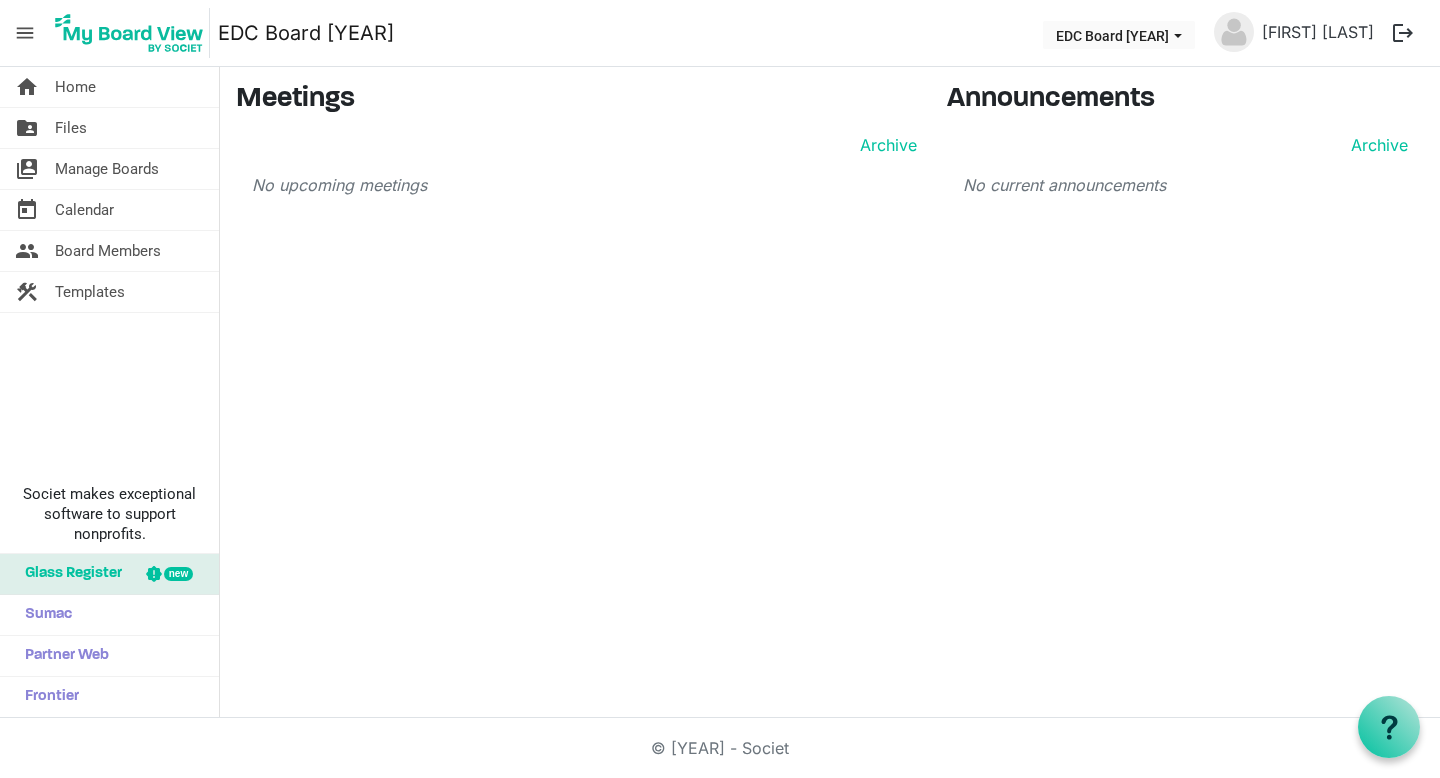 scroll, scrollTop: 0, scrollLeft: 0, axis: both 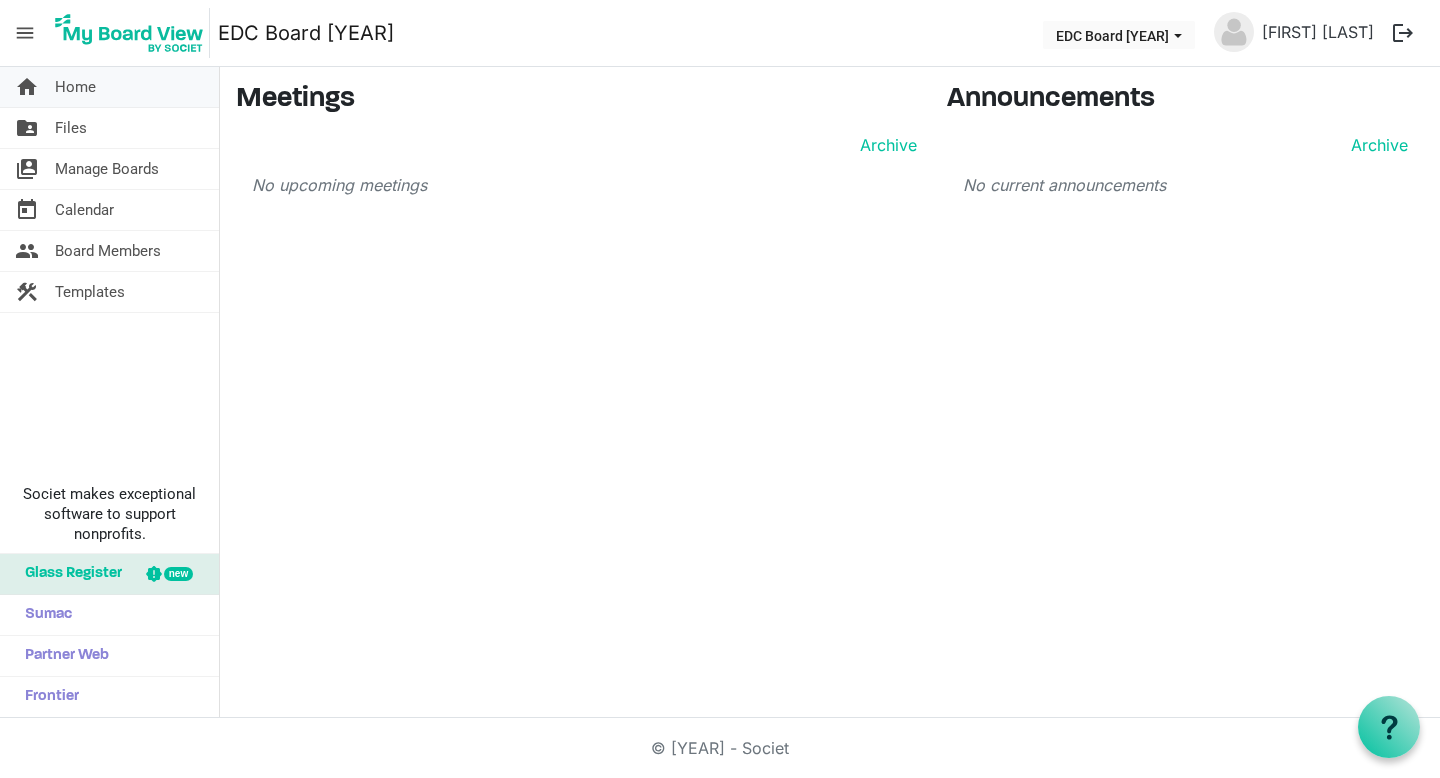 click on "home
Home" at bounding box center [109, 87] 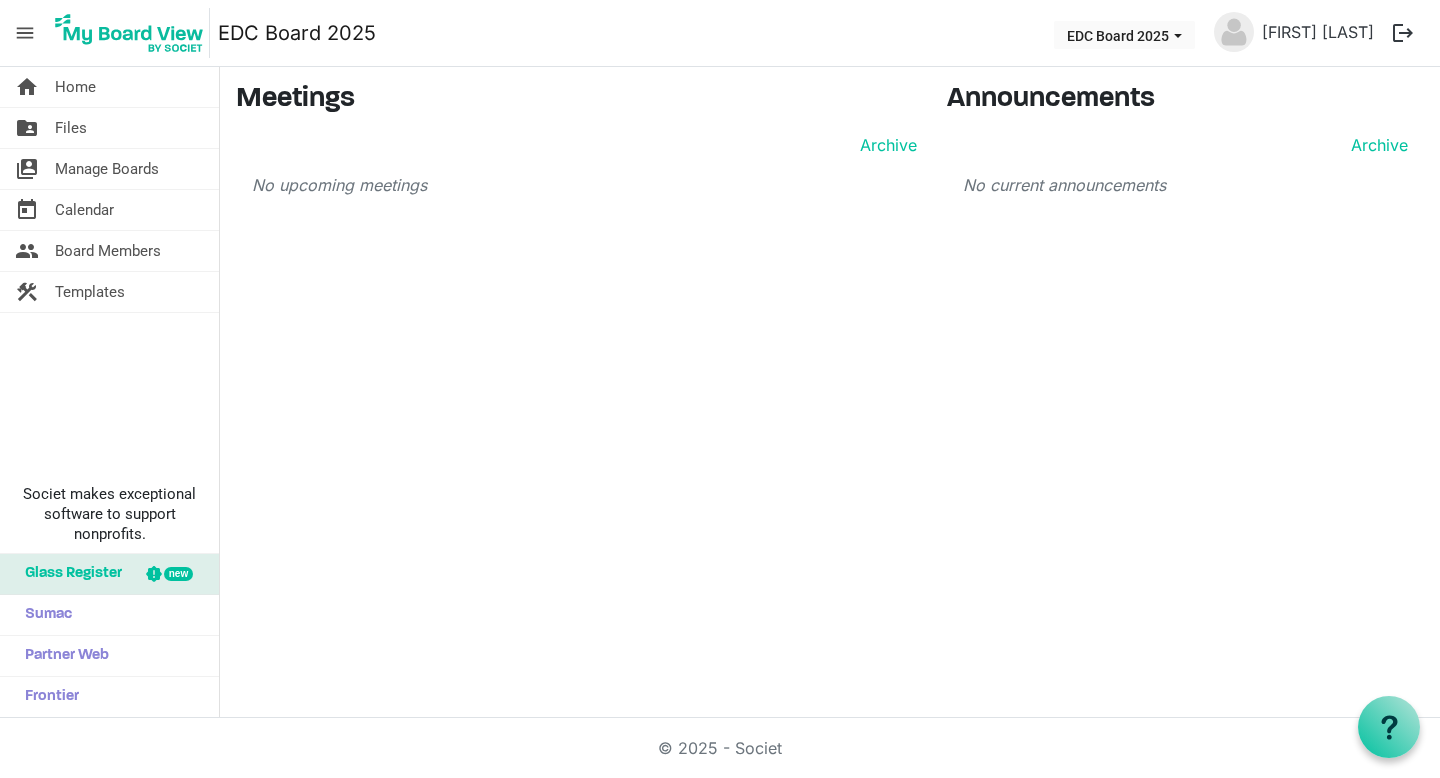 scroll, scrollTop: 0, scrollLeft: 0, axis: both 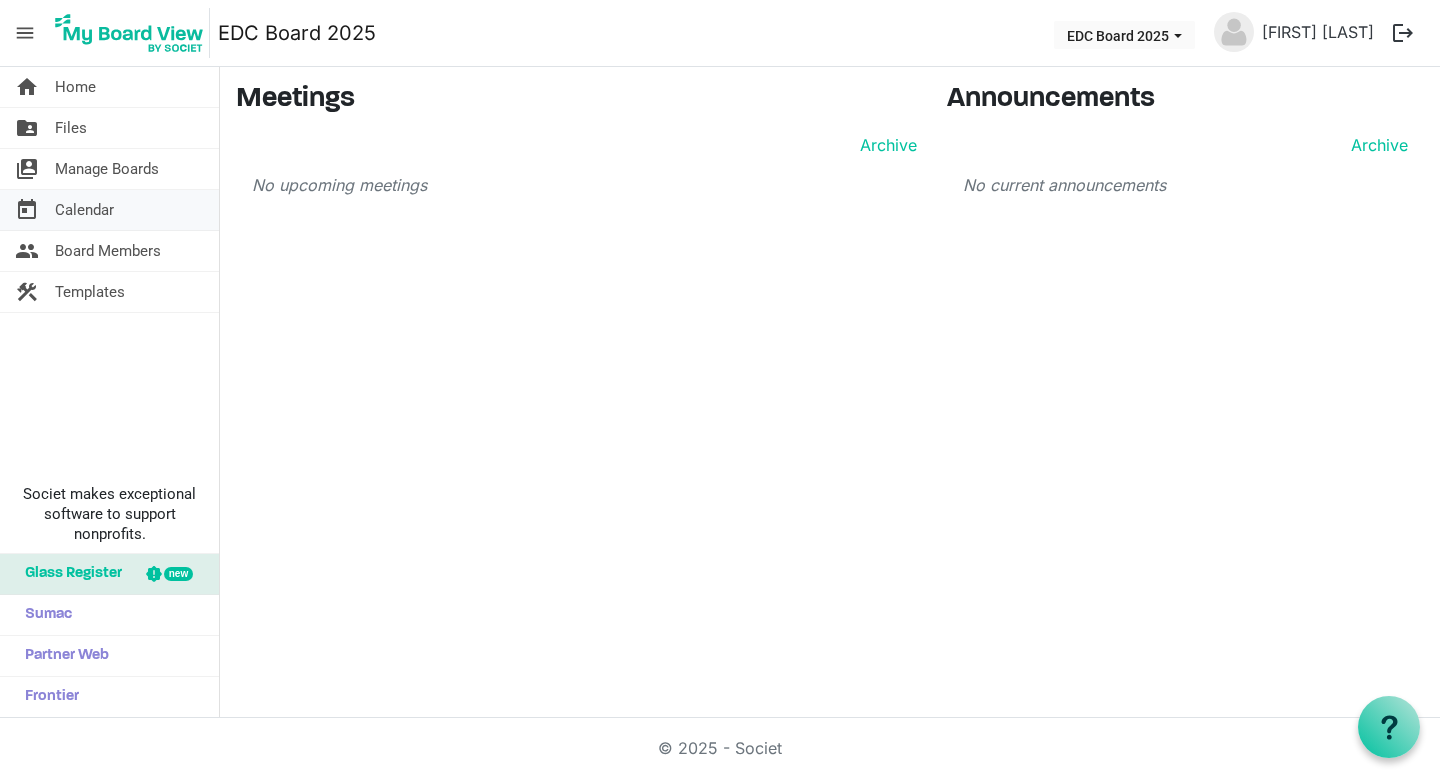 click on "Calendar" at bounding box center (84, 210) 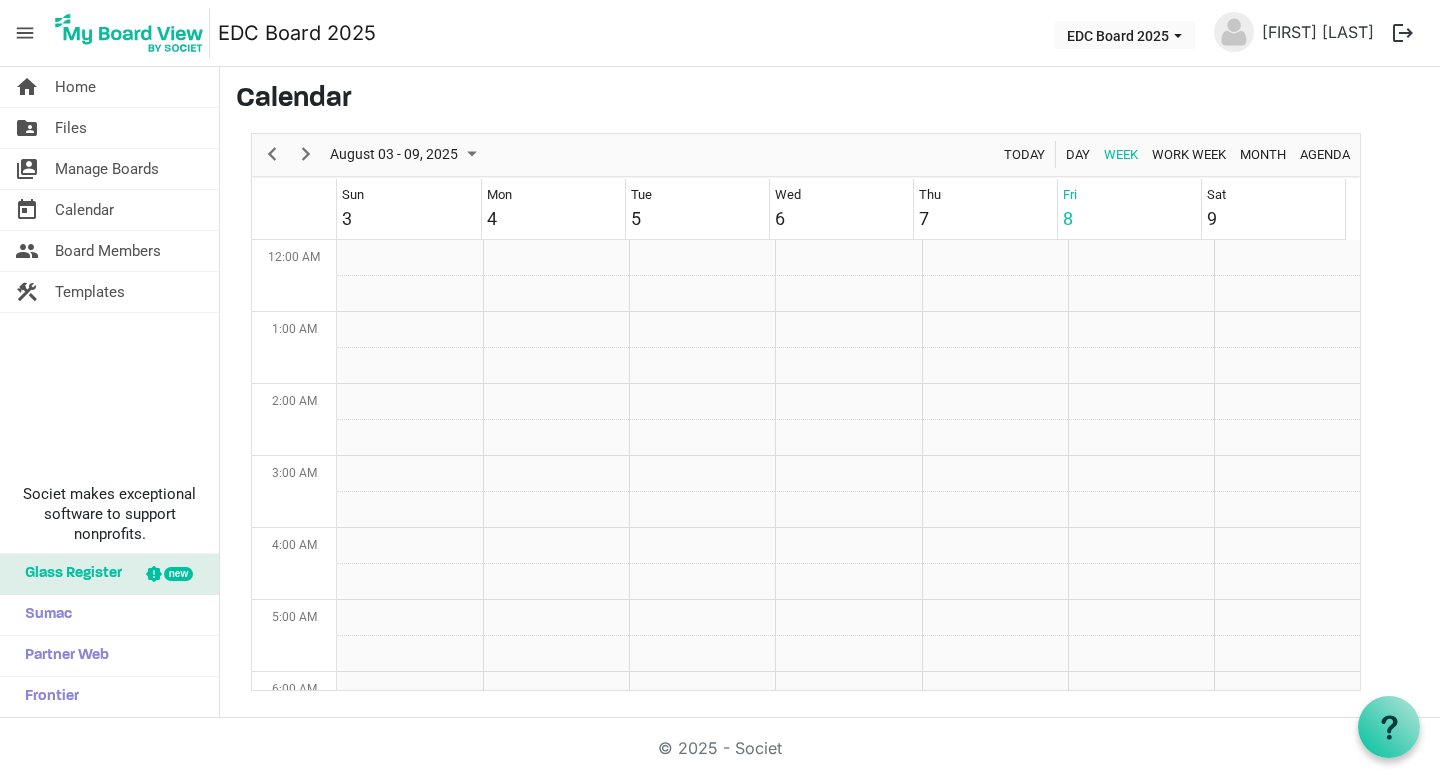 scroll, scrollTop: 0, scrollLeft: 0, axis: both 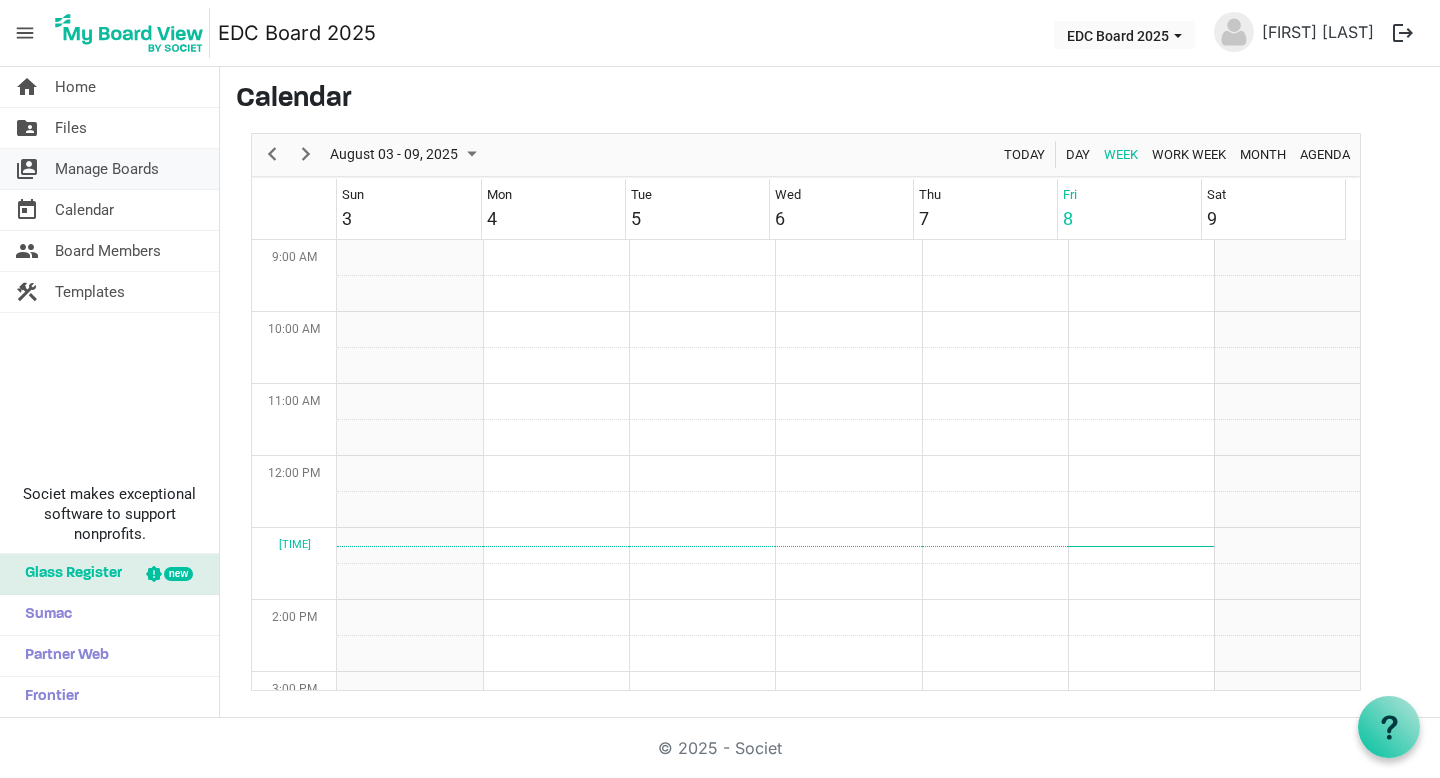 click on "Manage Boards" at bounding box center (107, 169) 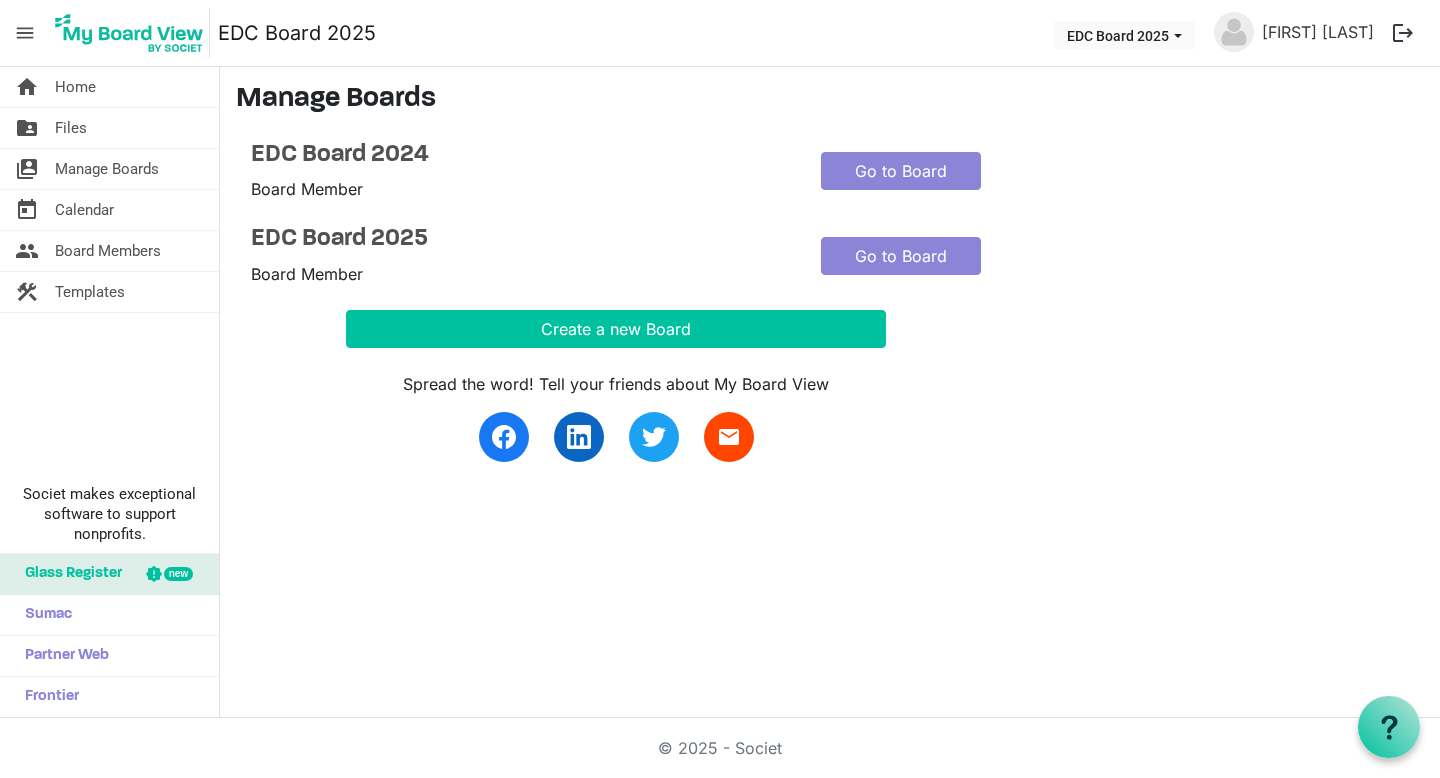 scroll, scrollTop: 0, scrollLeft: 0, axis: both 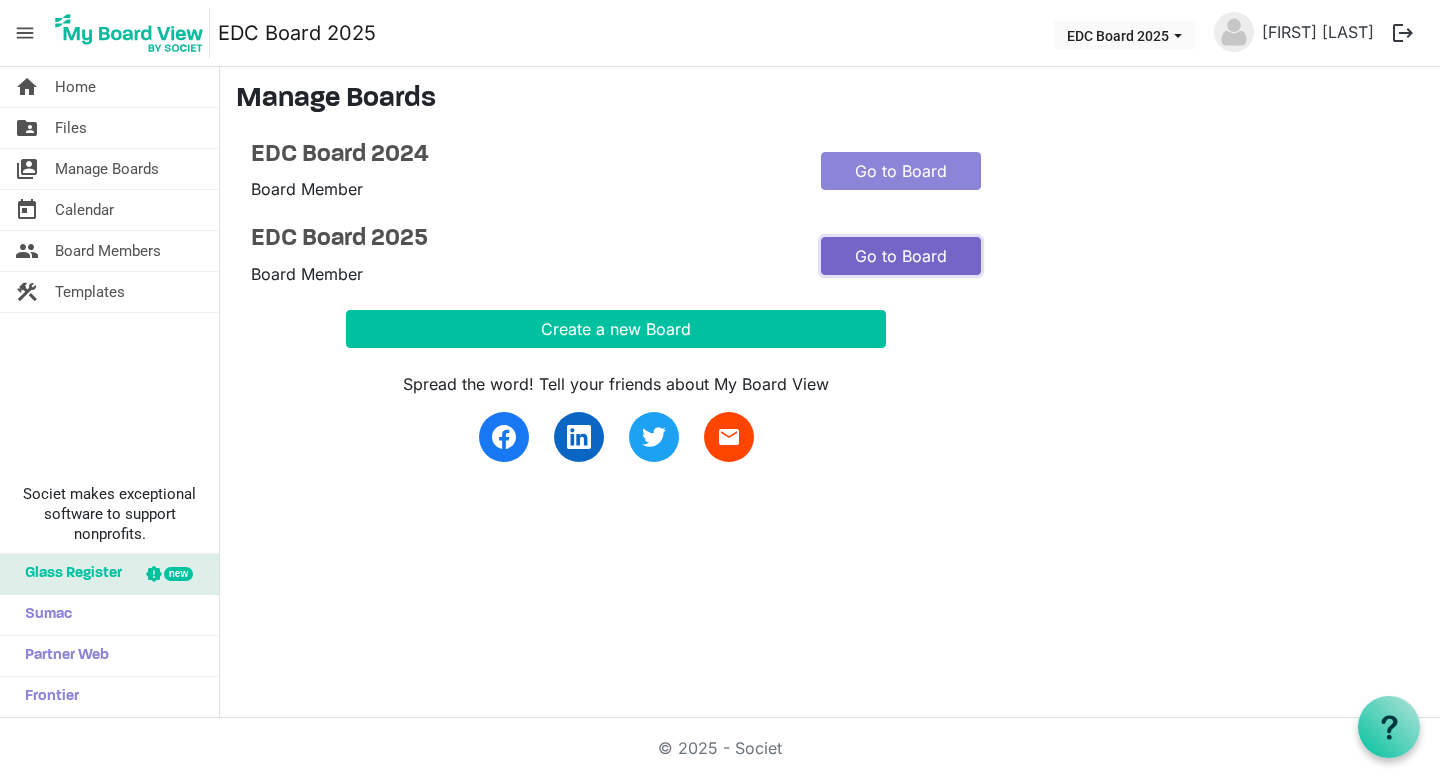 click on "Go to Board" at bounding box center (901, 256) 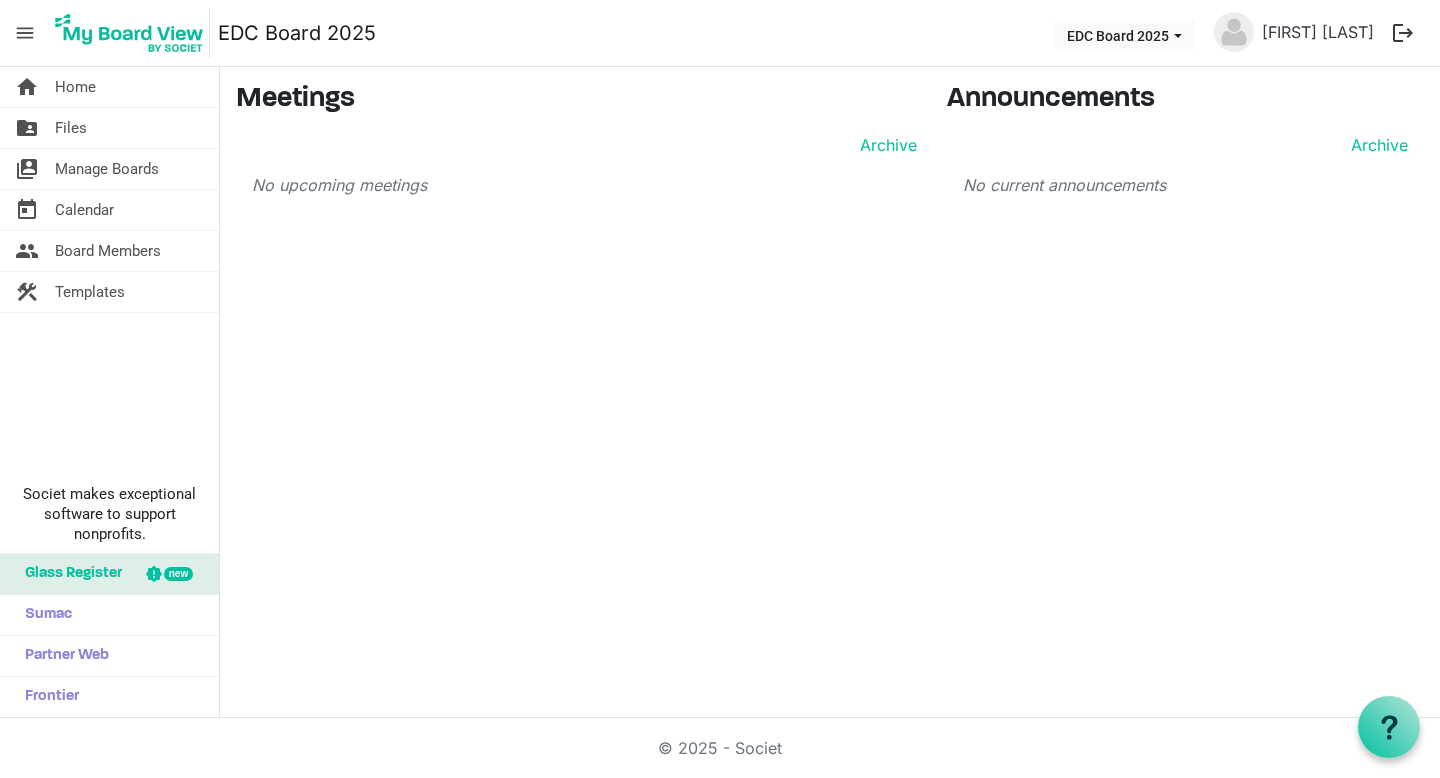 scroll, scrollTop: 0, scrollLeft: 0, axis: both 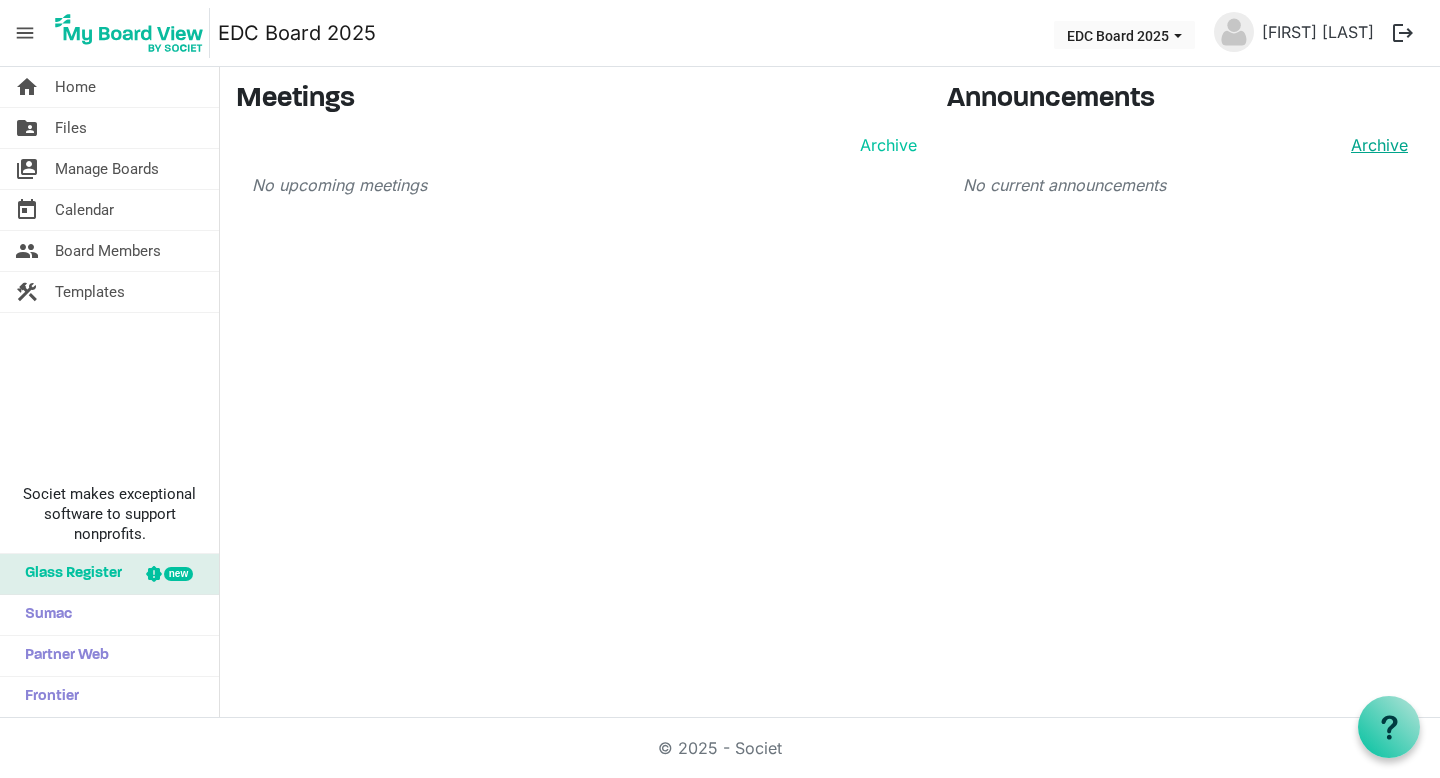 click on "Archive" at bounding box center [1375, 145] 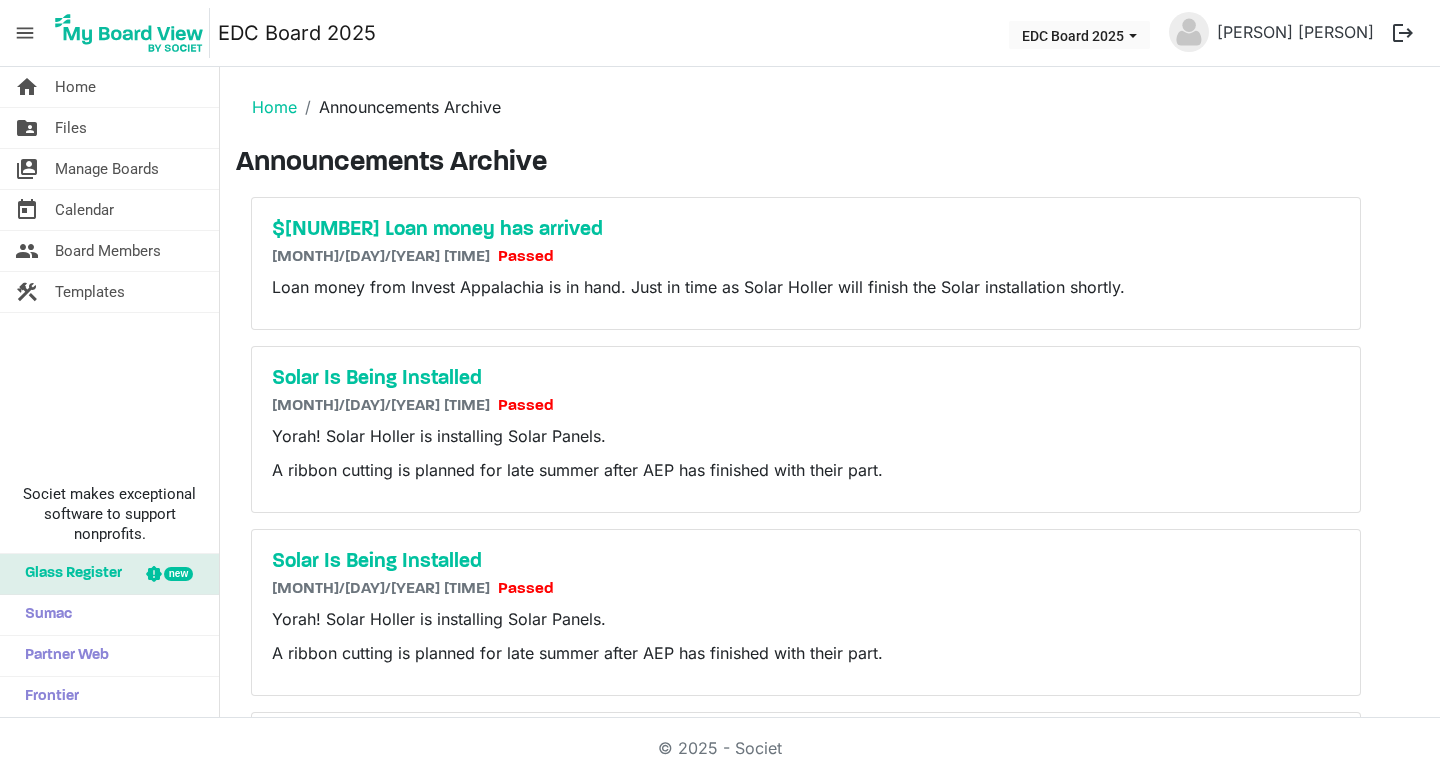 scroll, scrollTop: 0, scrollLeft: 0, axis: both 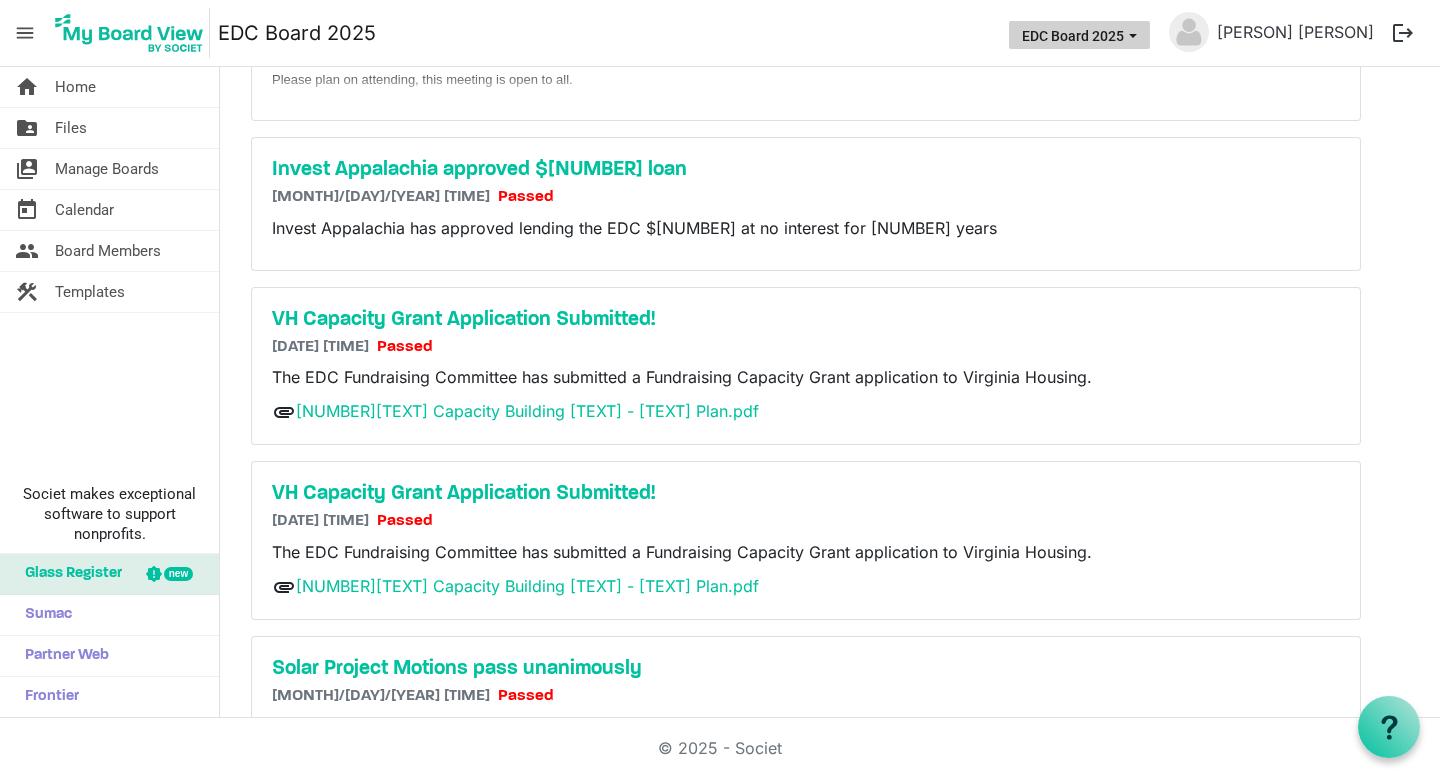 click on "EDC Board 2025" at bounding box center [1079, 35] 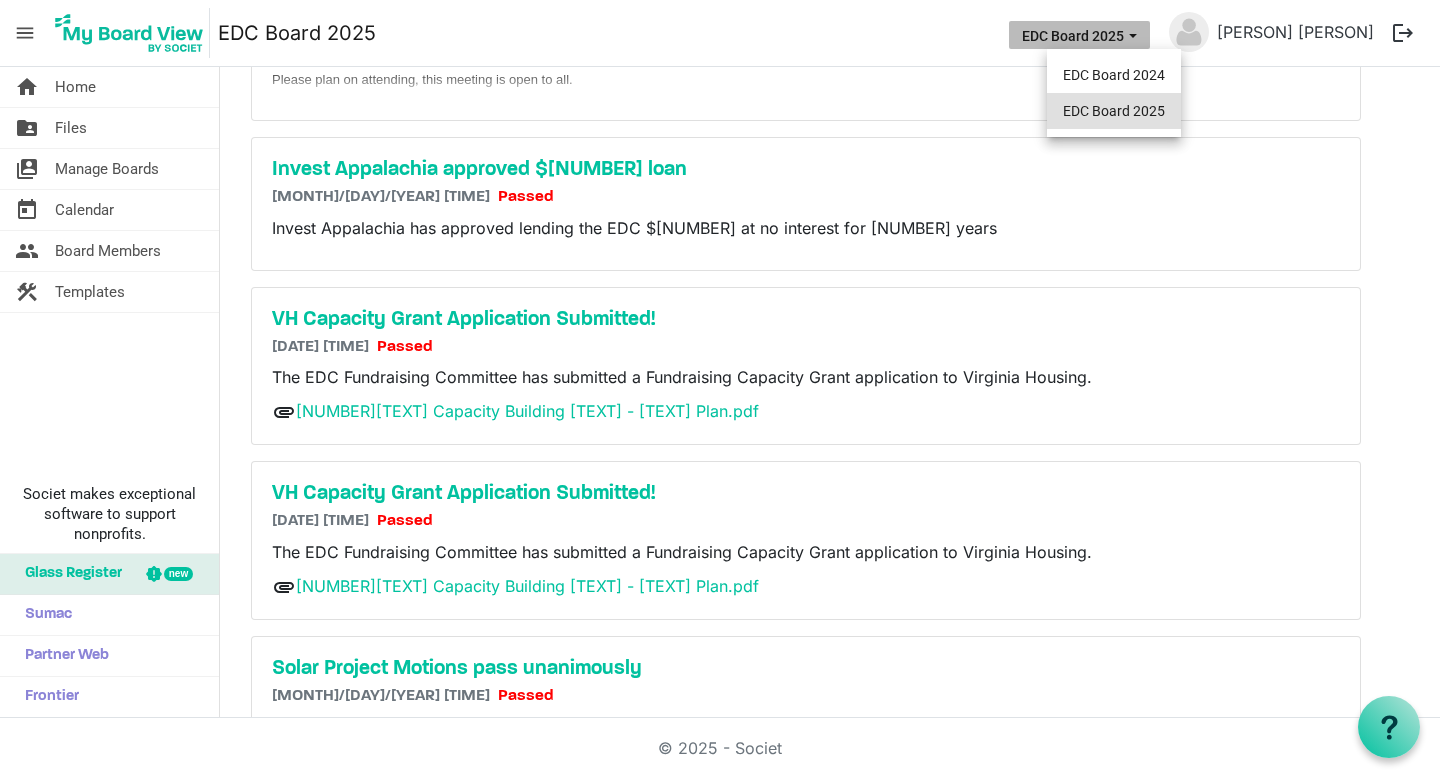 click on "EDC Board 2025" at bounding box center (1114, 111) 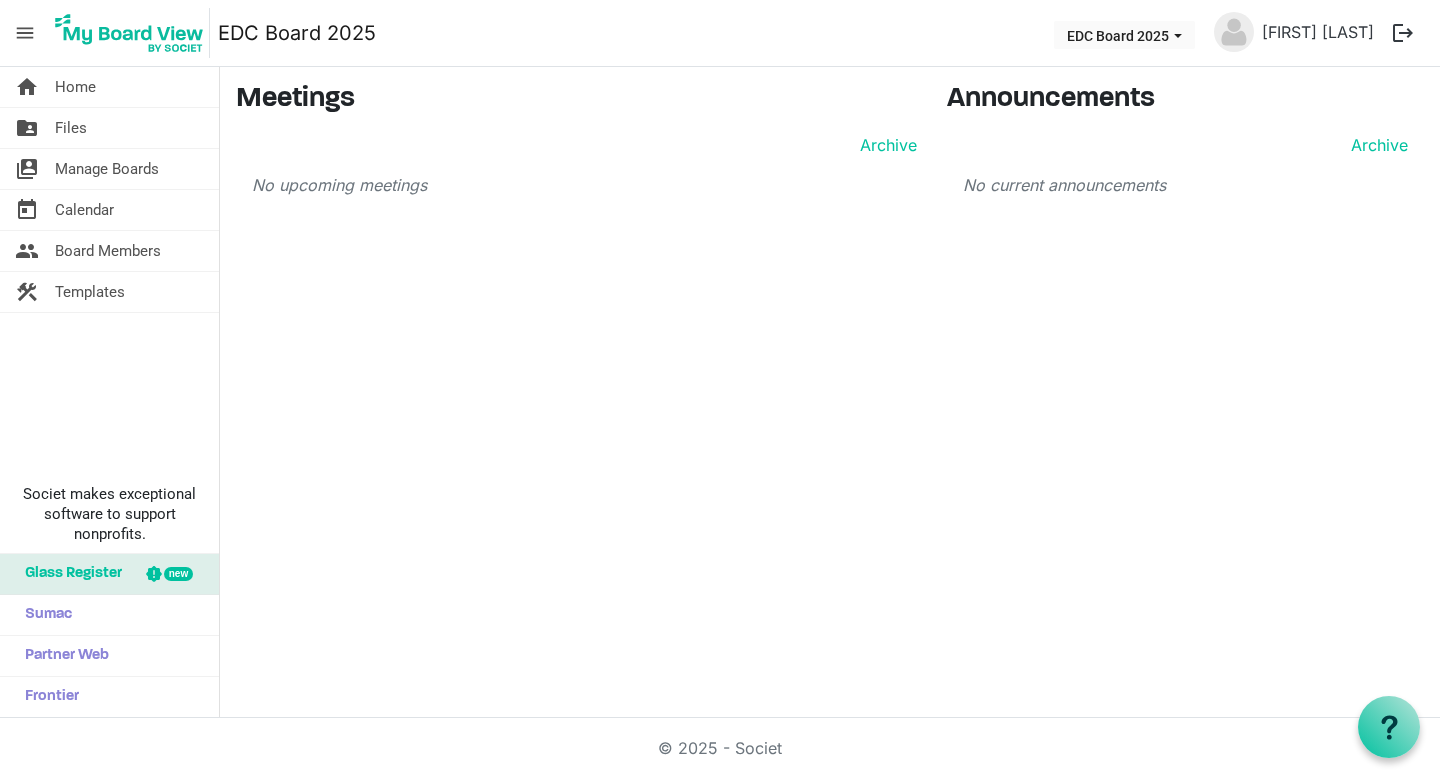 scroll, scrollTop: 0, scrollLeft: 0, axis: both 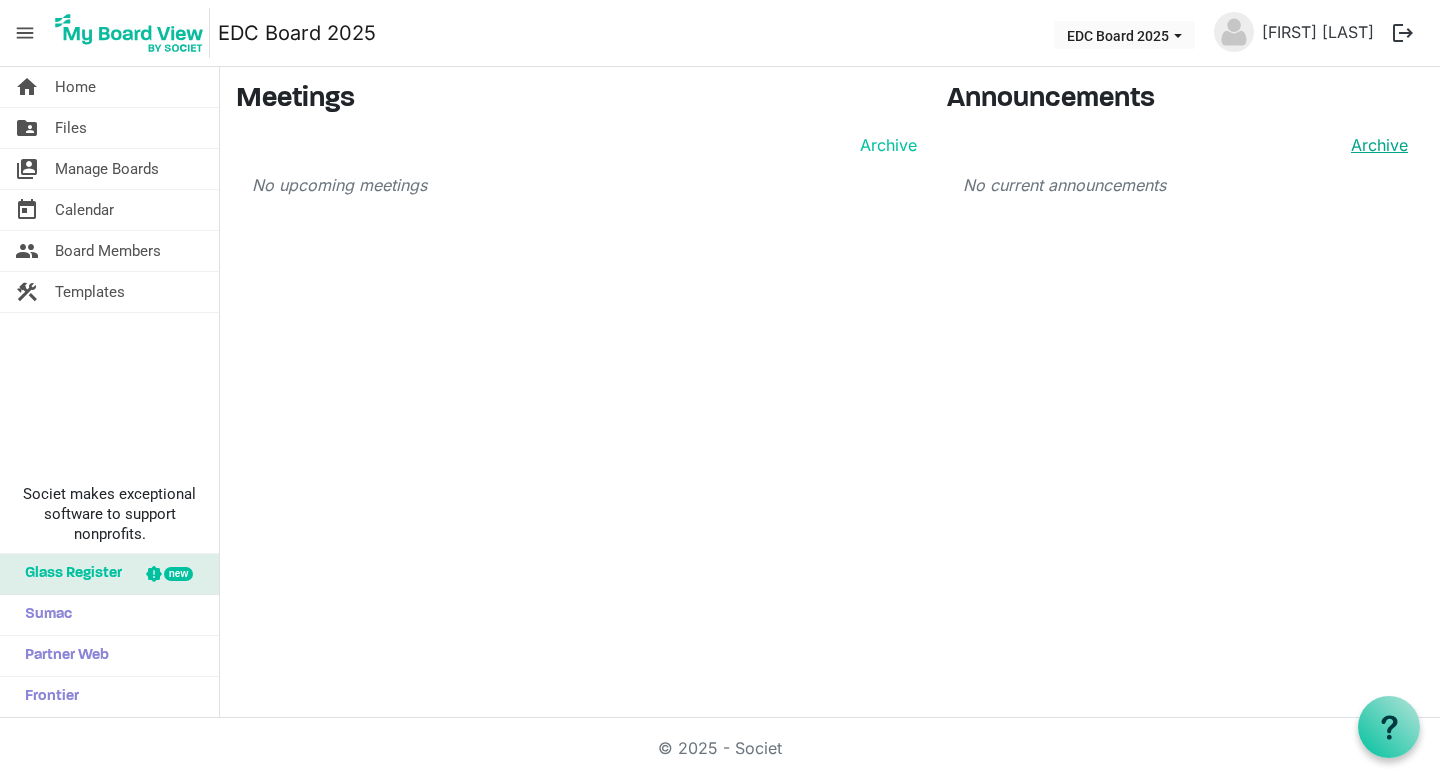 click on "Archive" at bounding box center (1375, 145) 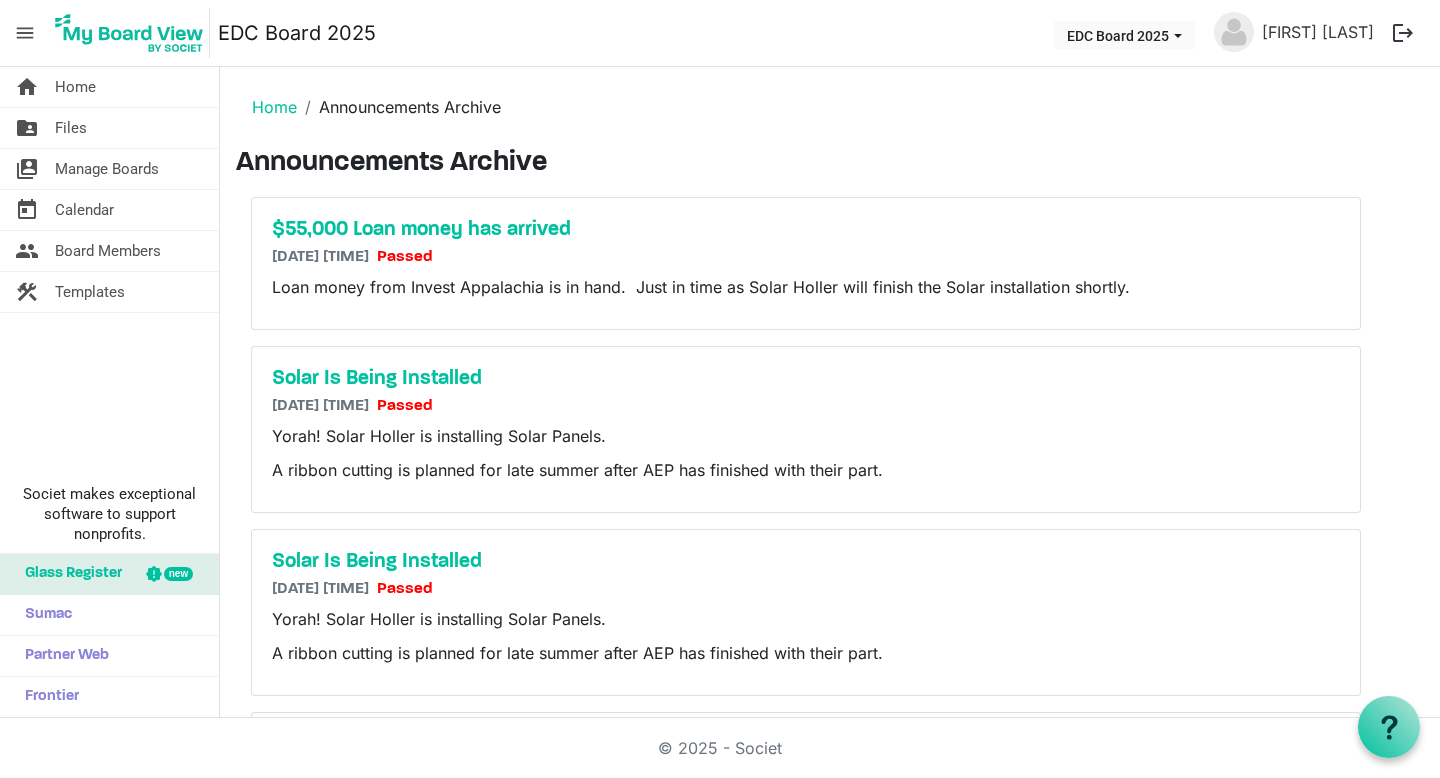 scroll, scrollTop: 0, scrollLeft: 0, axis: both 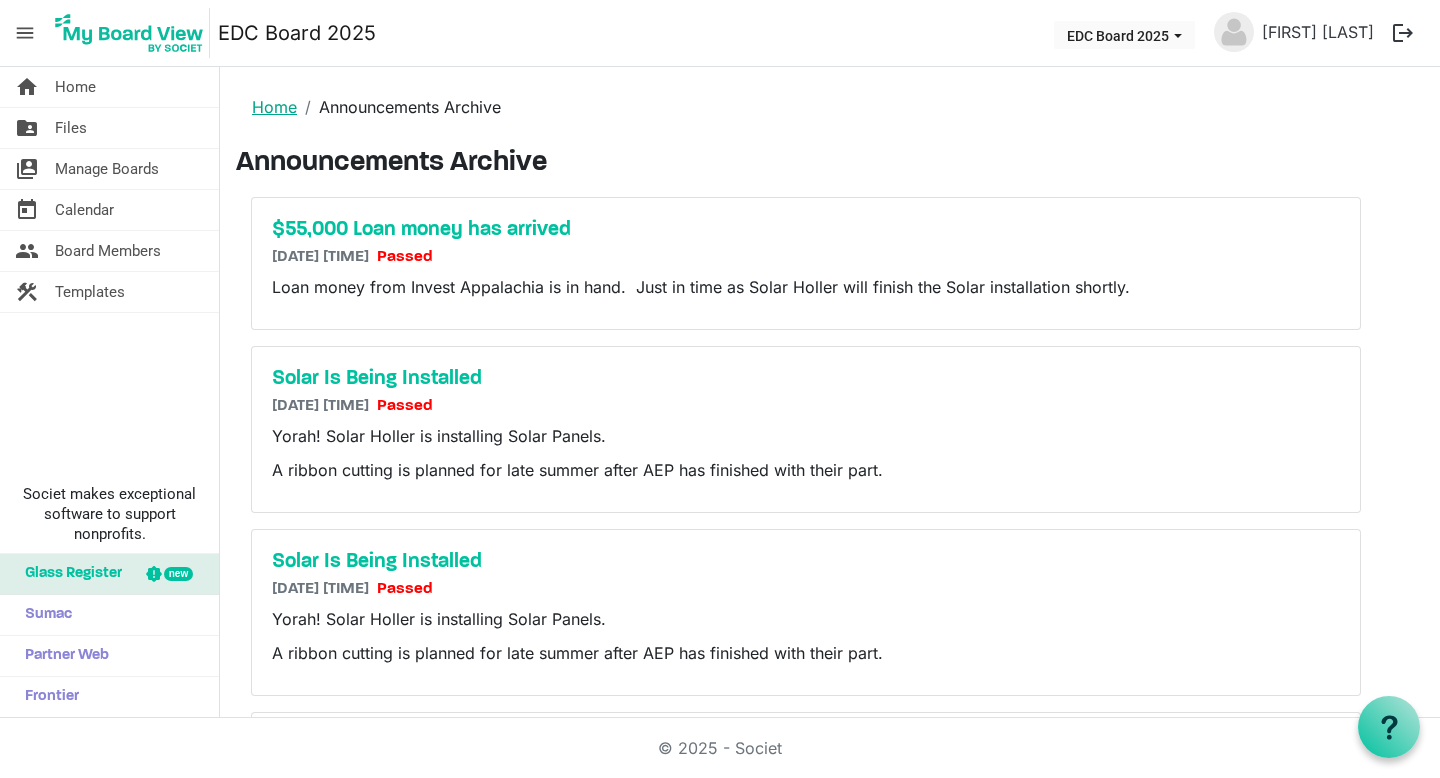 click on "Home" at bounding box center (274, 107) 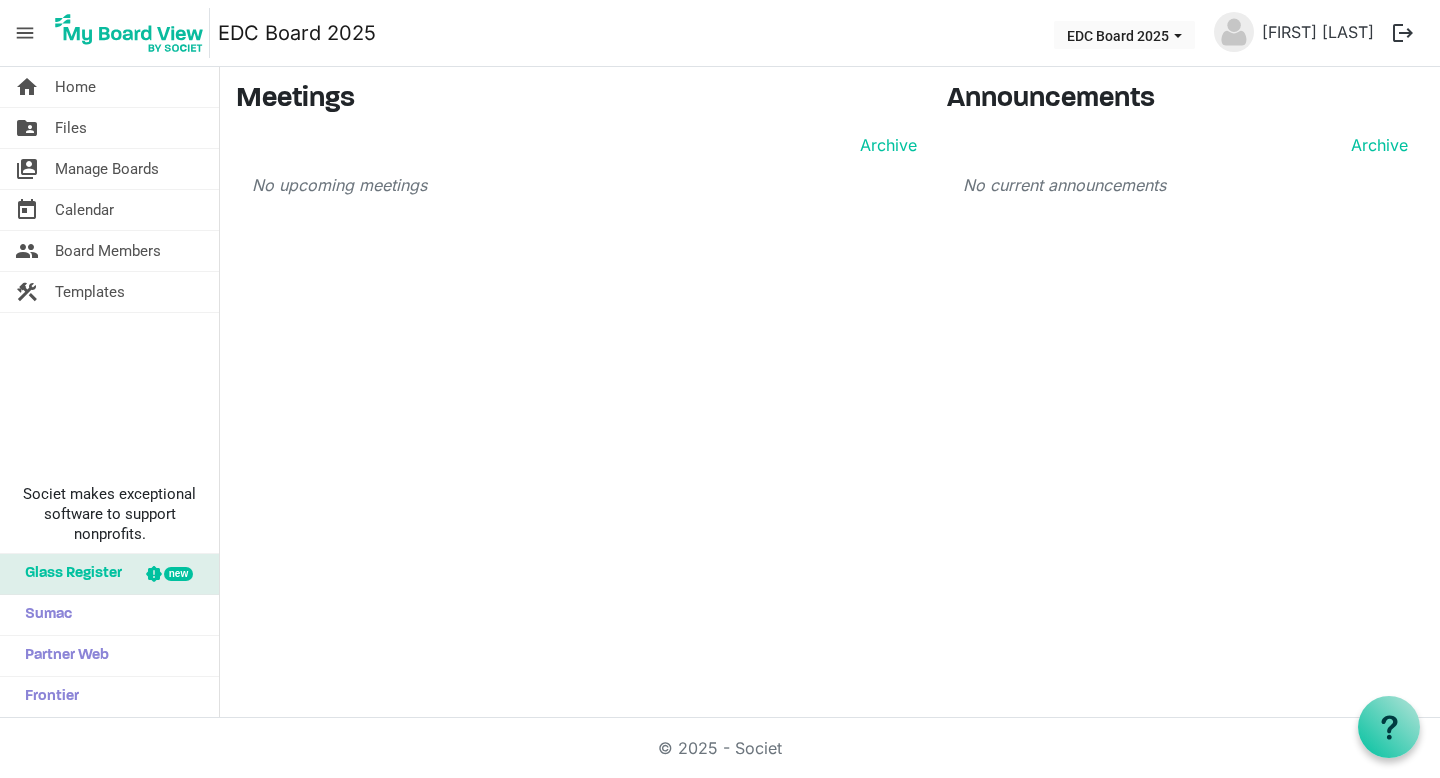 scroll, scrollTop: 0, scrollLeft: 0, axis: both 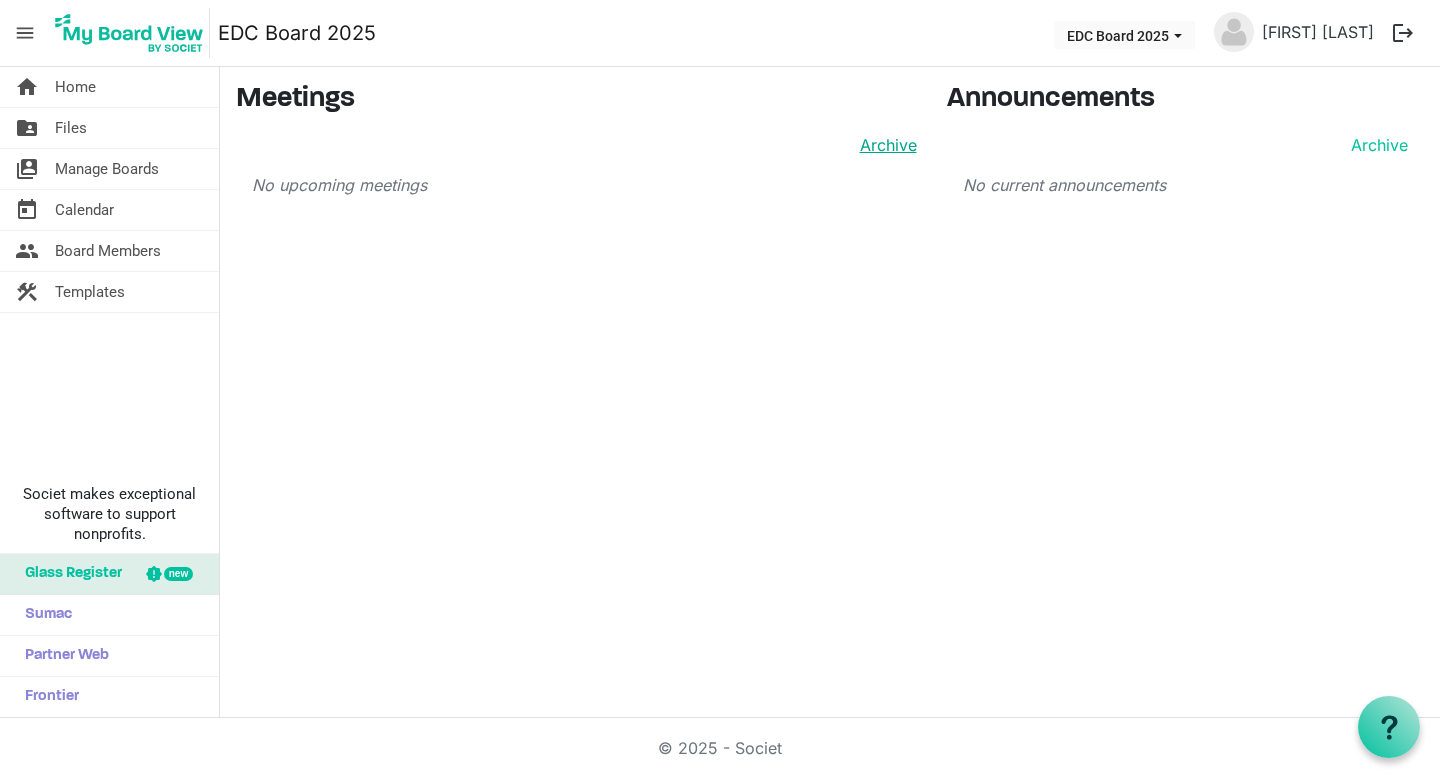 click on "Archive" at bounding box center [884, 145] 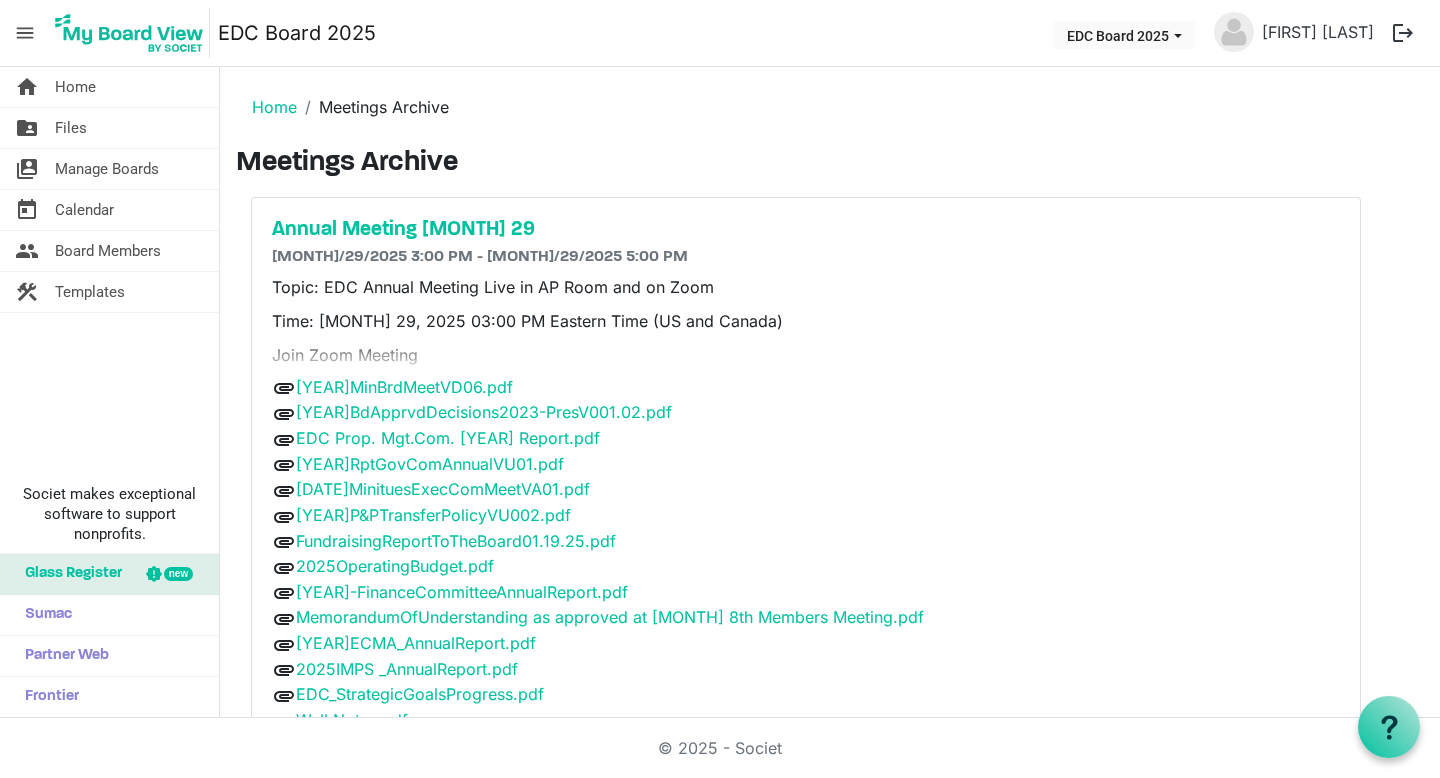 scroll, scrollTop: 0, scrollLeft: 0, axis: both 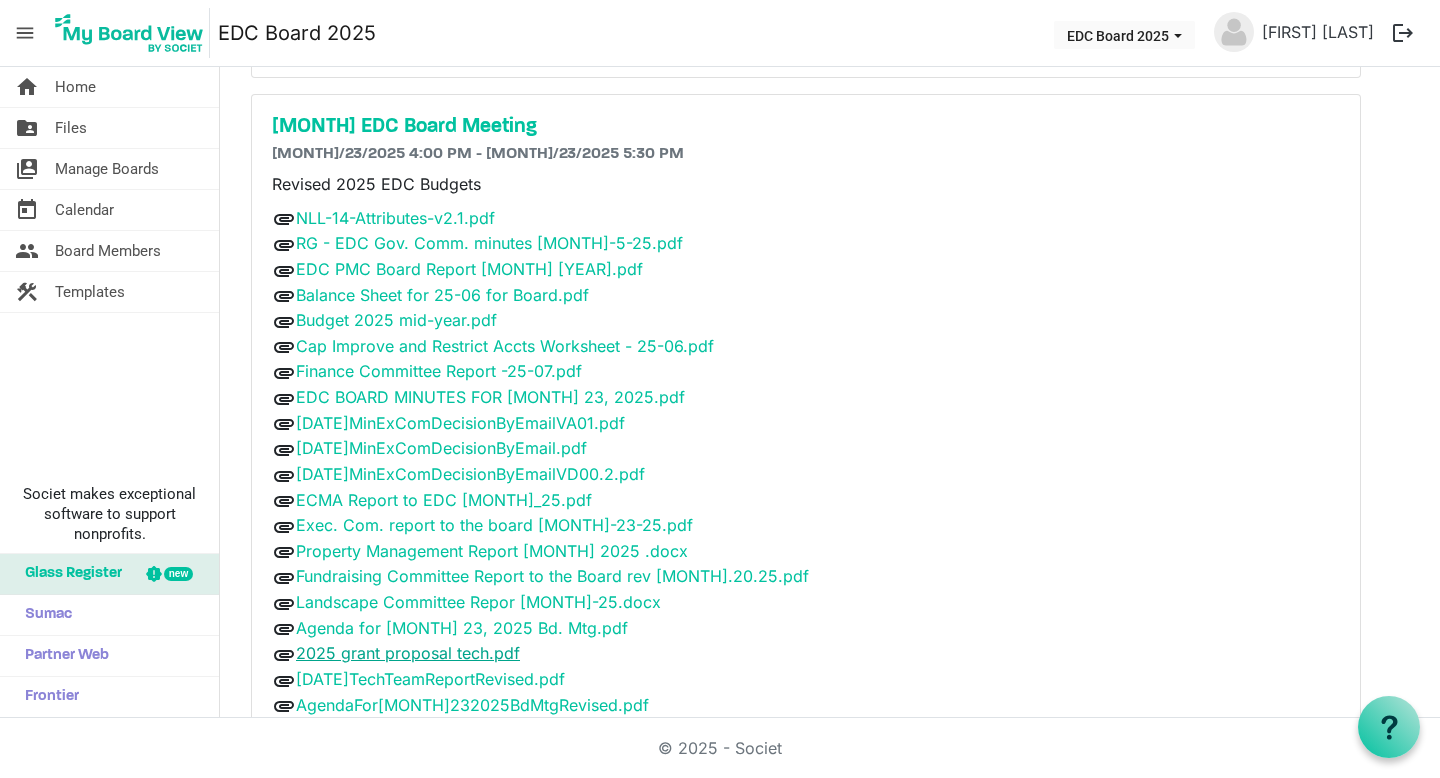 click on "2025 grant proposal tech.pdf" at bounding box center (408, 653) 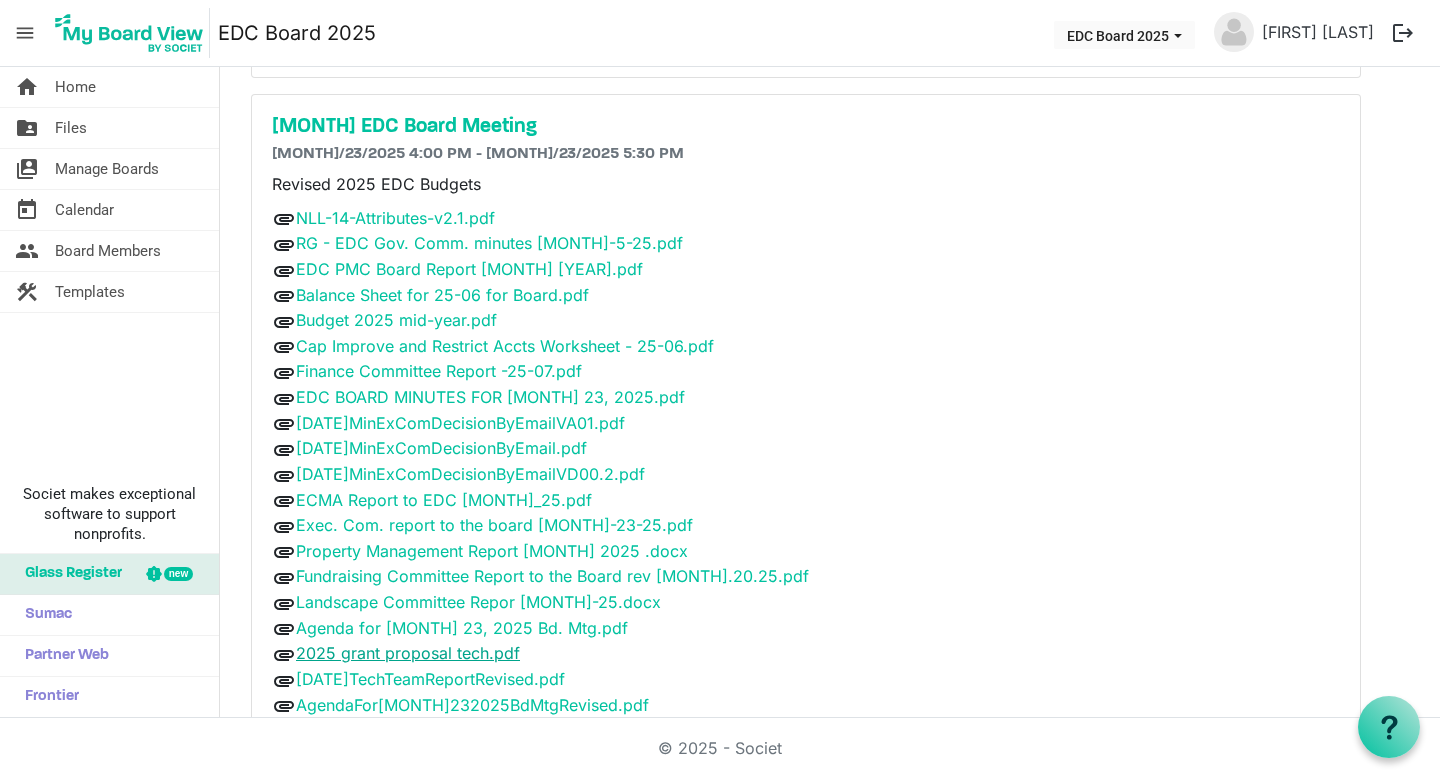 click on "2025 grant proposal tech.pdf" at bounding box center (408, 653) 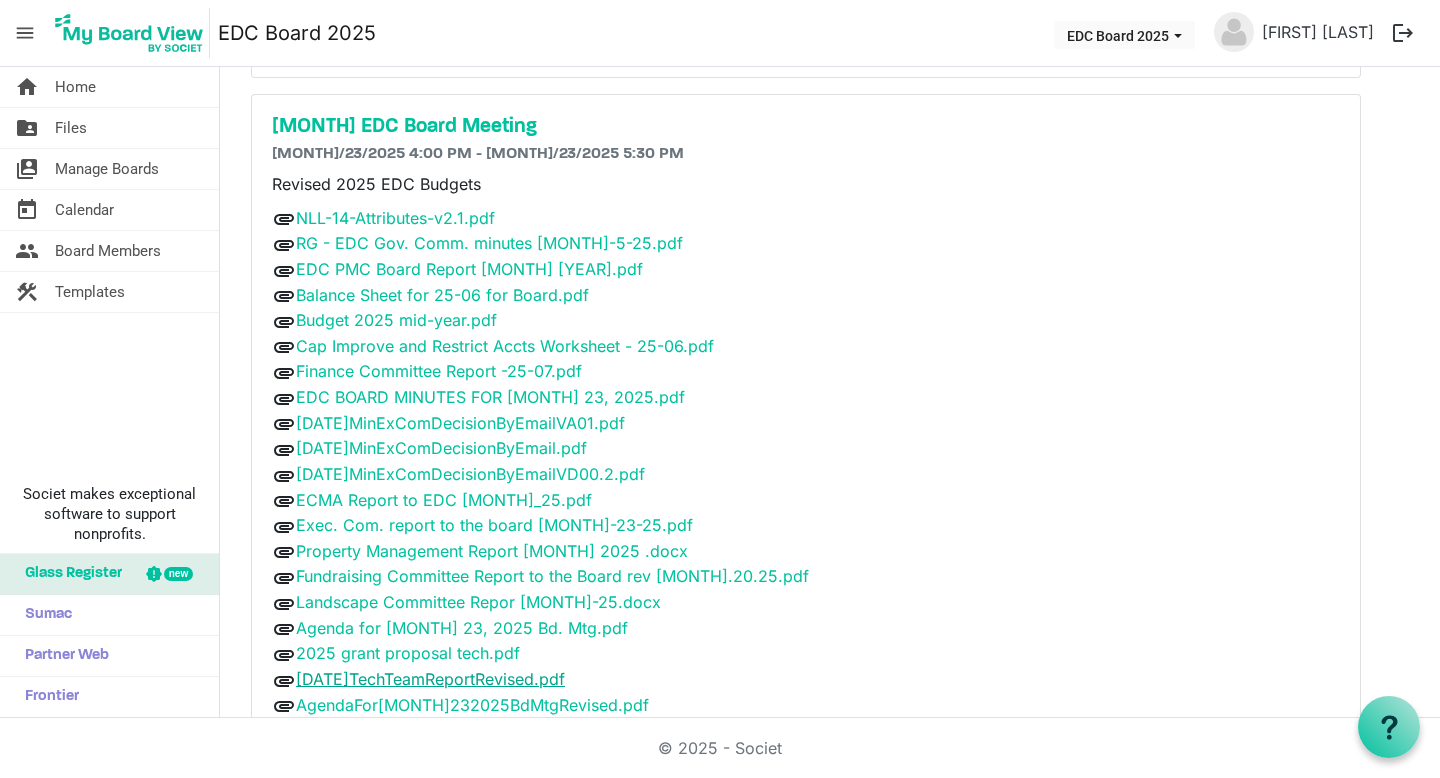 click on "[DATE]TechTeamReportRevised.pdf" at bounding box center [430, 679] 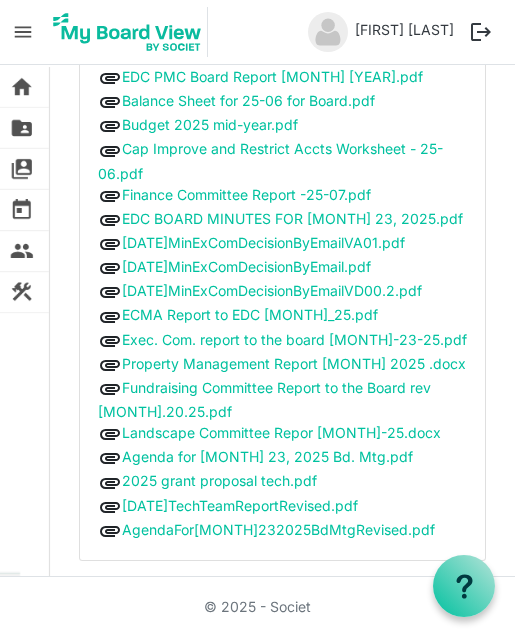 scroll, scrollTop: 2357, scrollLeft: 0, axis: vertical 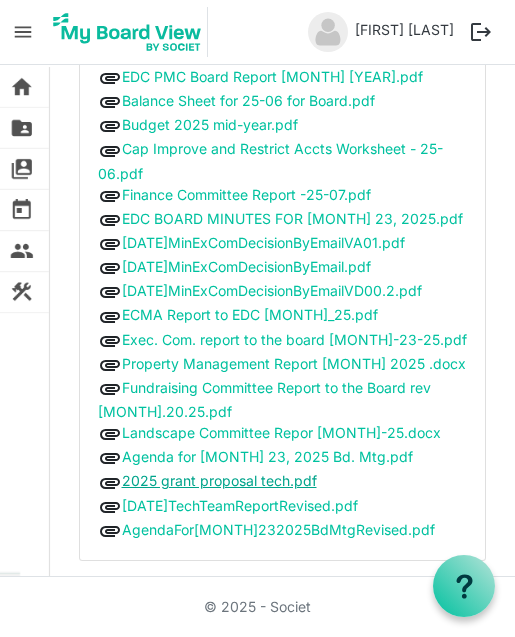 click on "2025 grant proposal tech.pdf" at bounding box center [219, 480] 